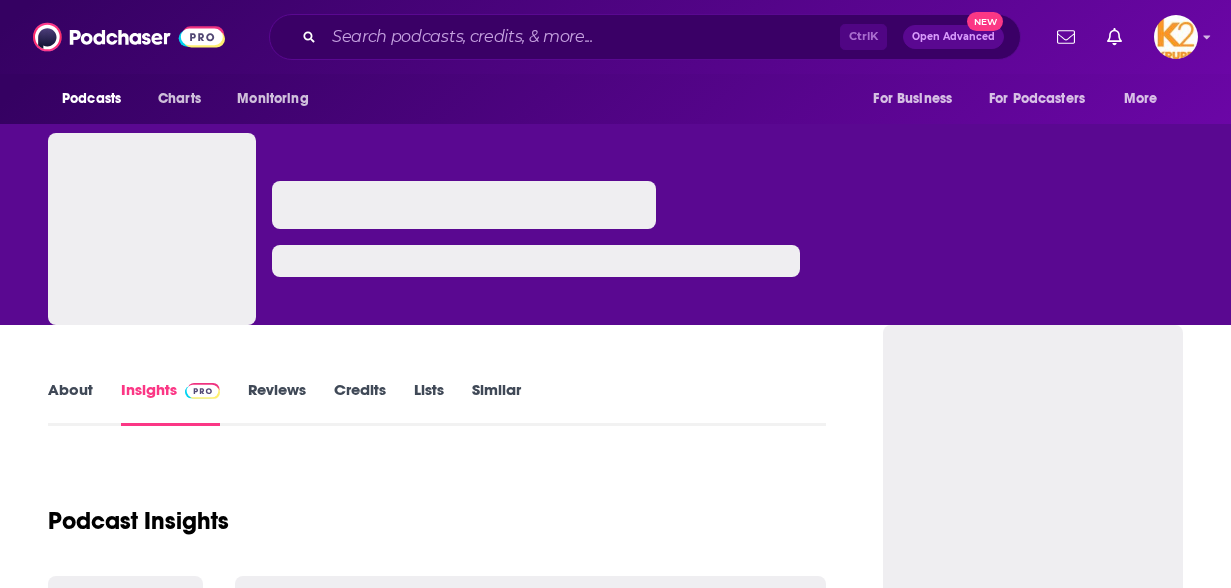 scroll, scrollTop: 0, scrollLeft: 0, axis: both 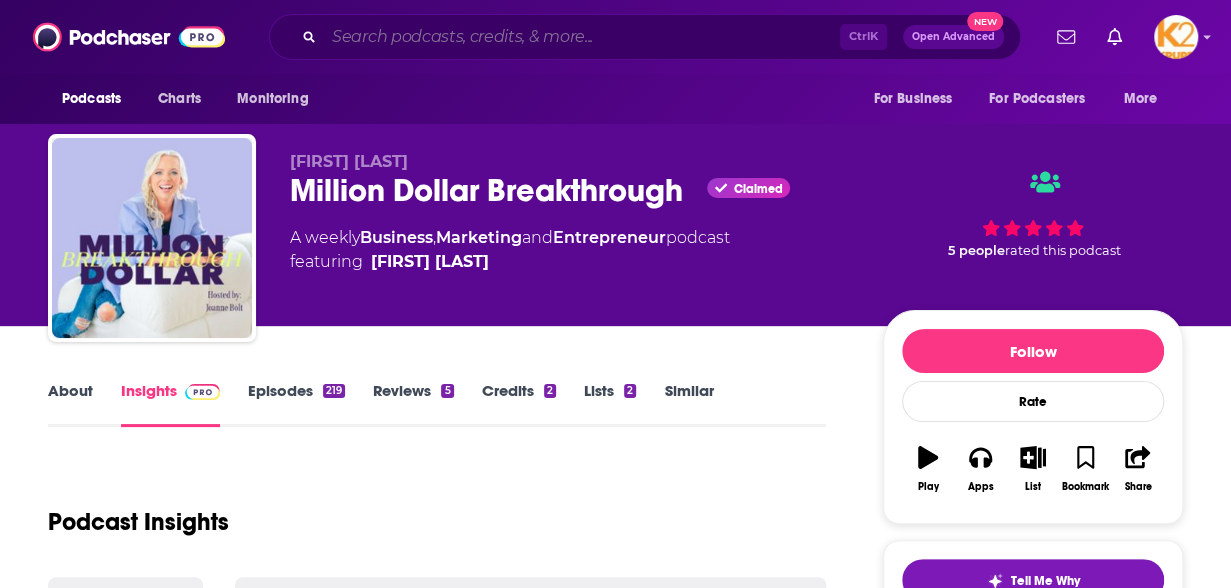 click at bounding box center [582, 37] 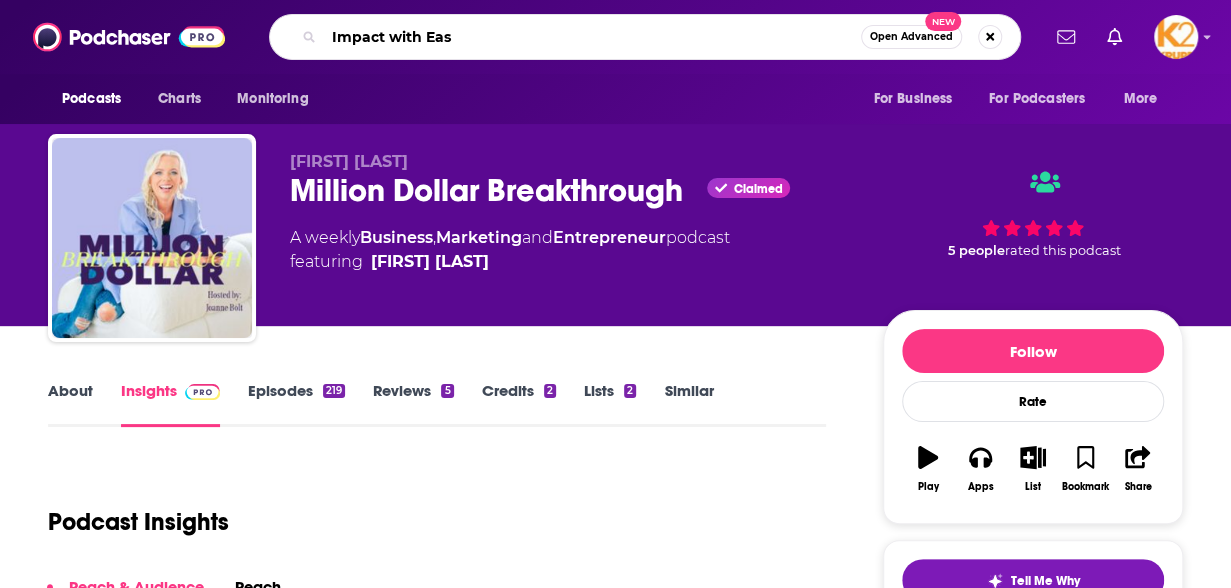 type on "Impact with Ease" 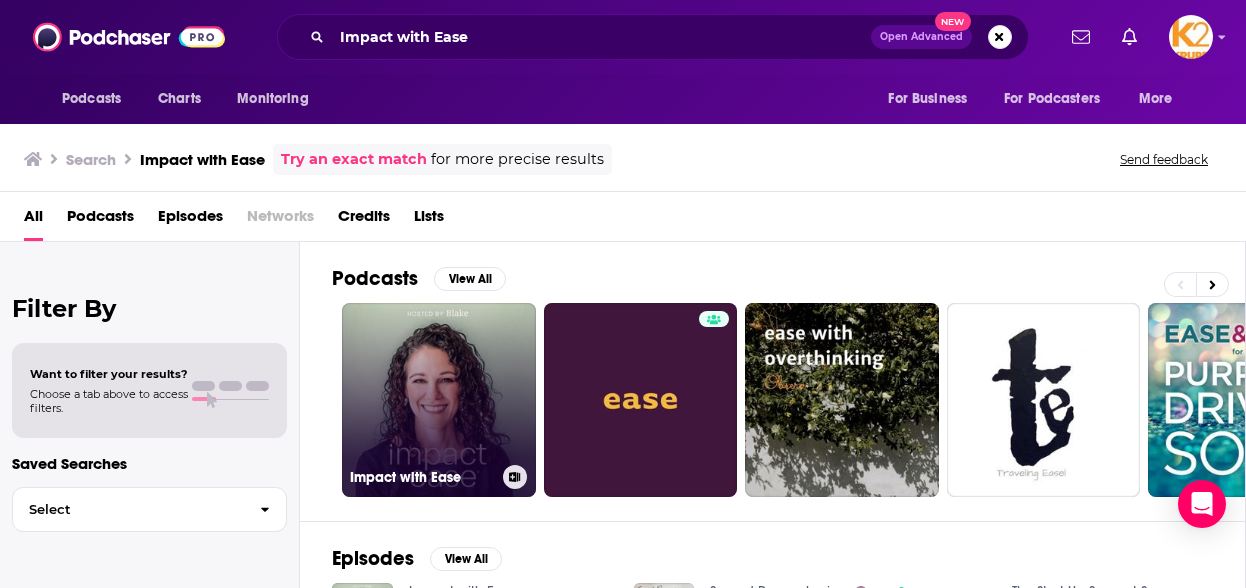 click on "Impact with Ease" at bounding box center [439, 400] 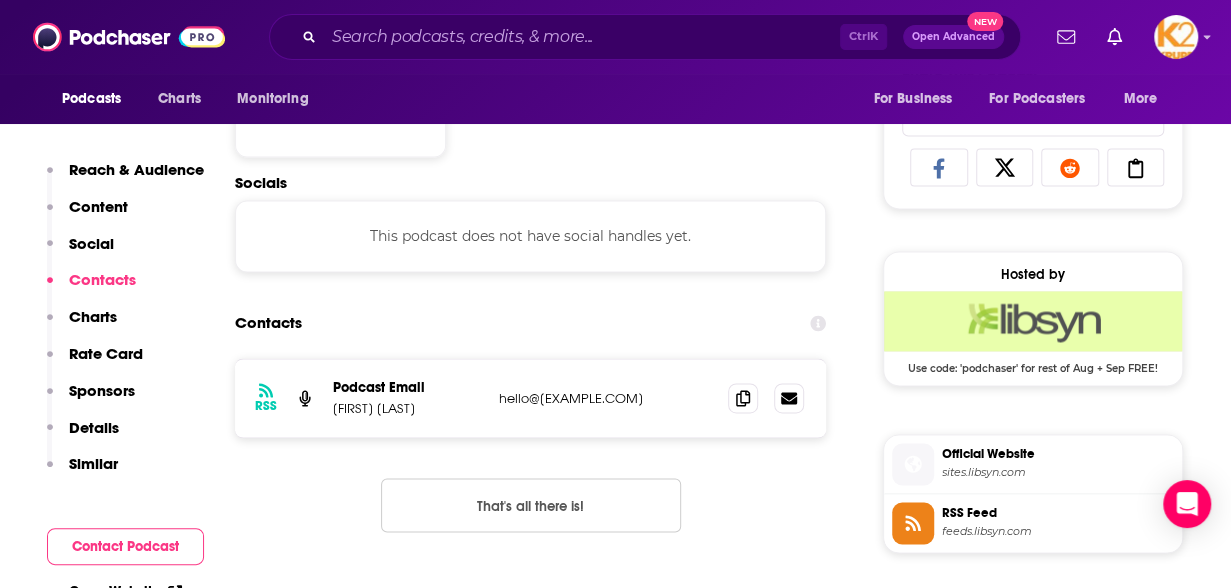 scroll, scrollTop: 1300, scrollLeft: 0, axis: vertical 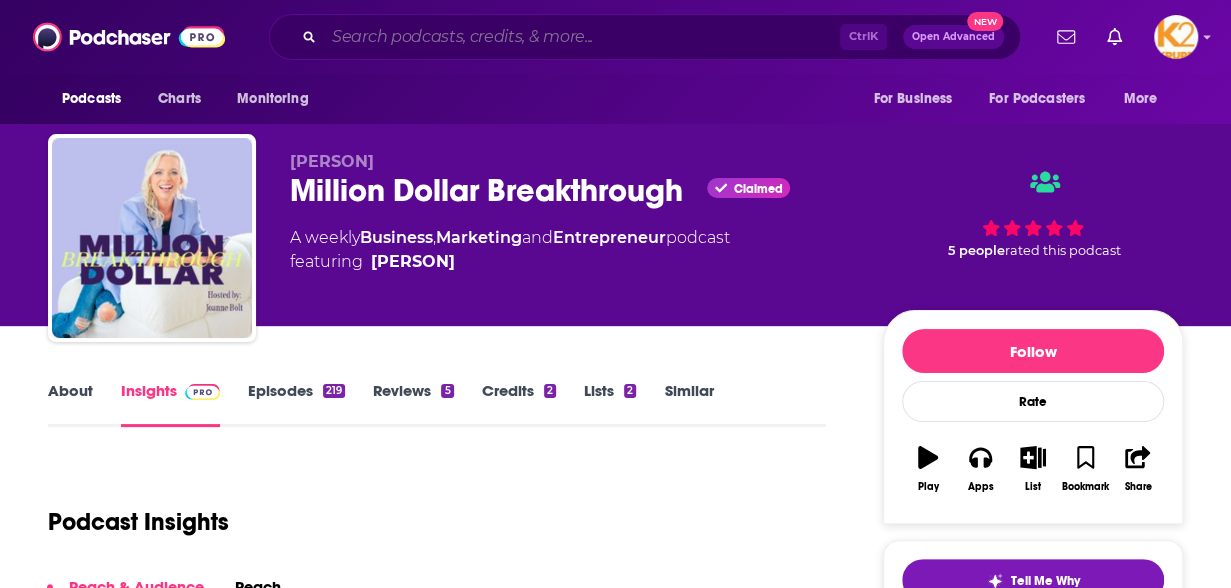 click at bounding box center [582, 37] 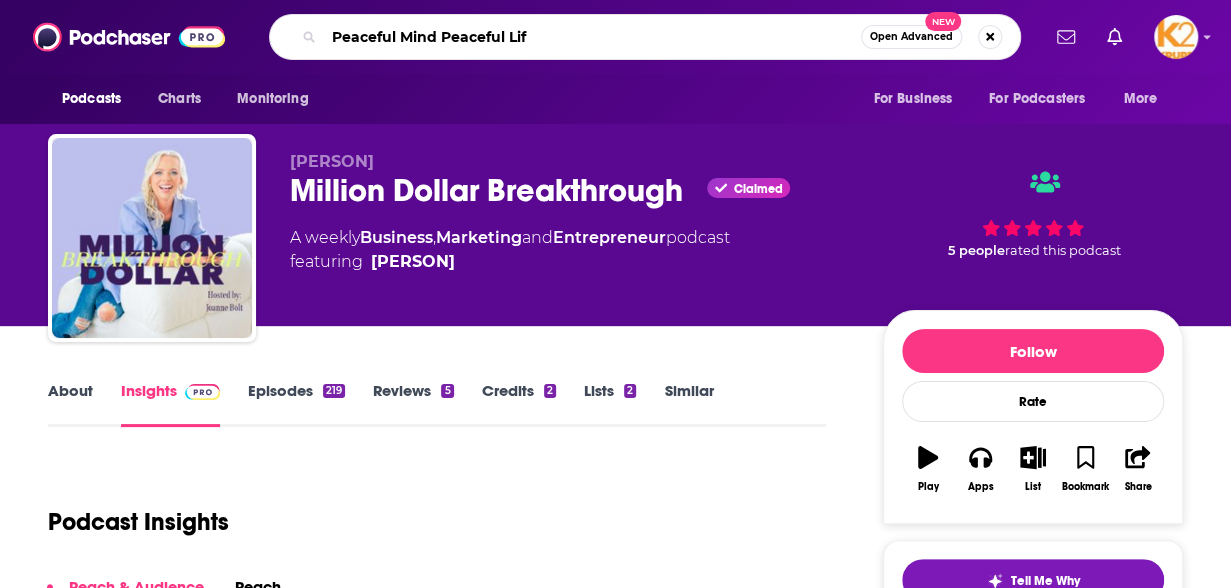 type on "Peaceful Mind Peaceful Life" 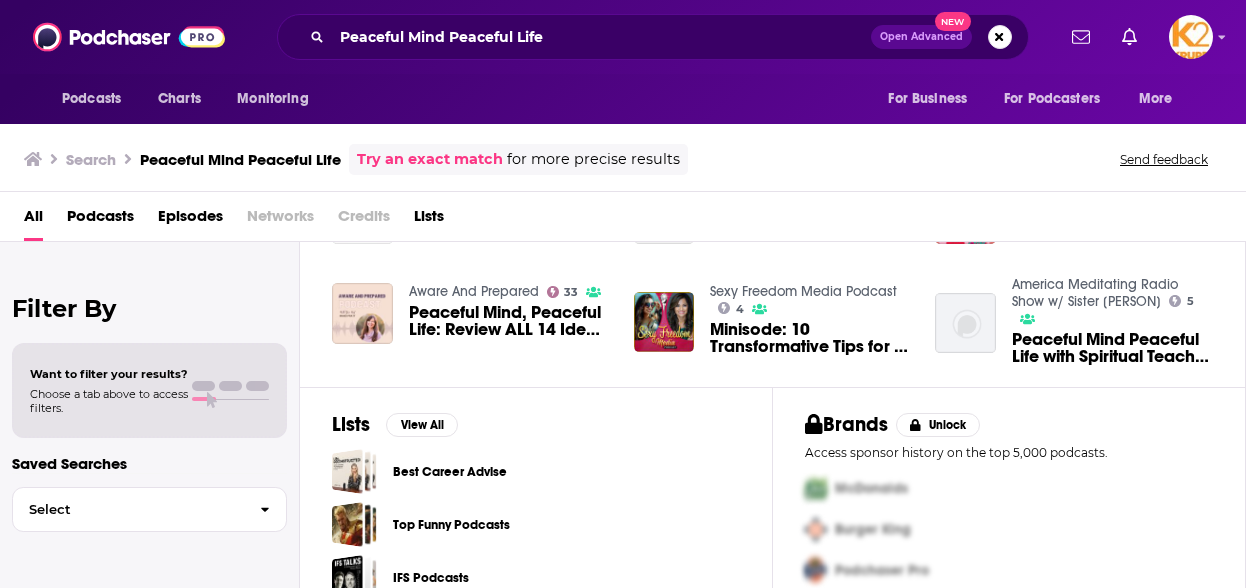 scroll, scrollTop: 200, scrollLeft: 0, axis: vertical 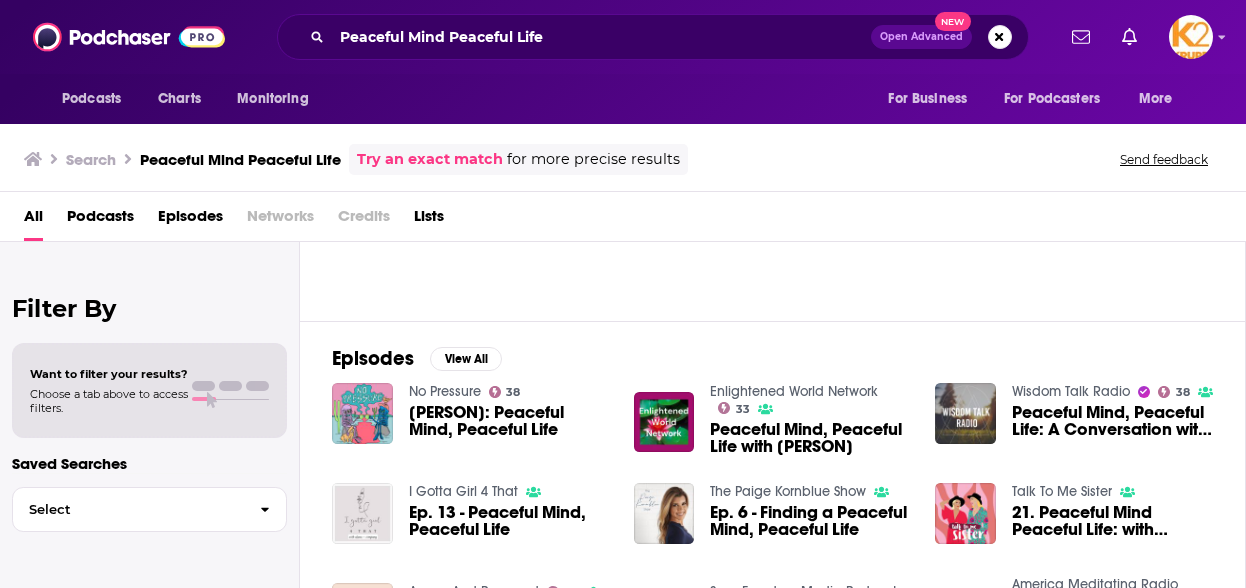 click on "Podcasts" at bounding box center (100, 220) 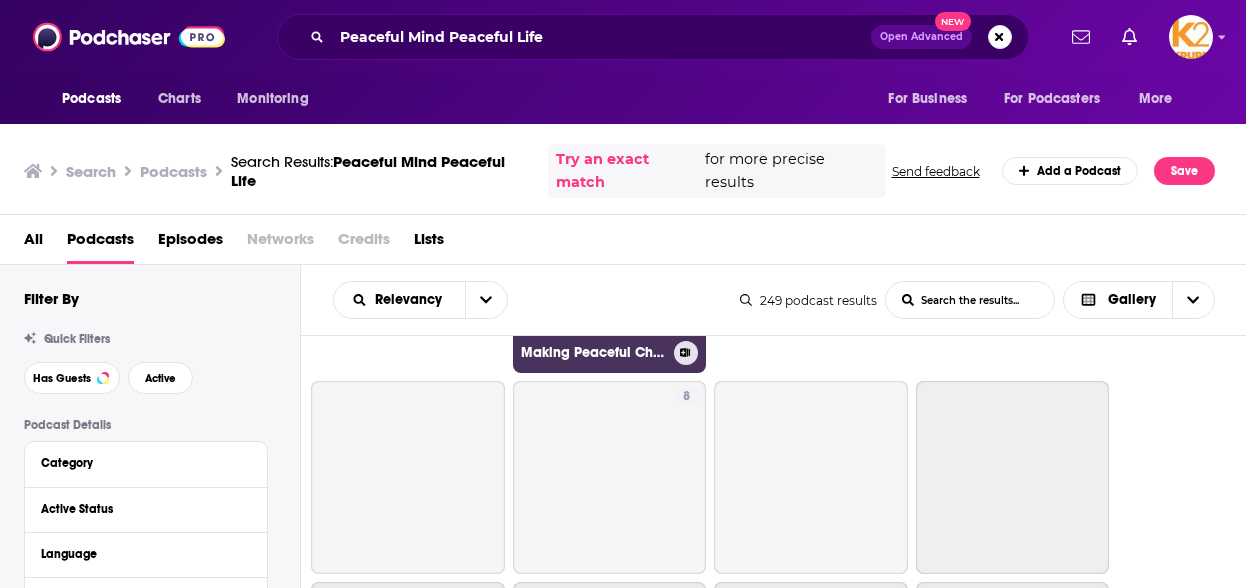 scroll, scrollTop: 800, scrollLeft: 0, axis: vertical 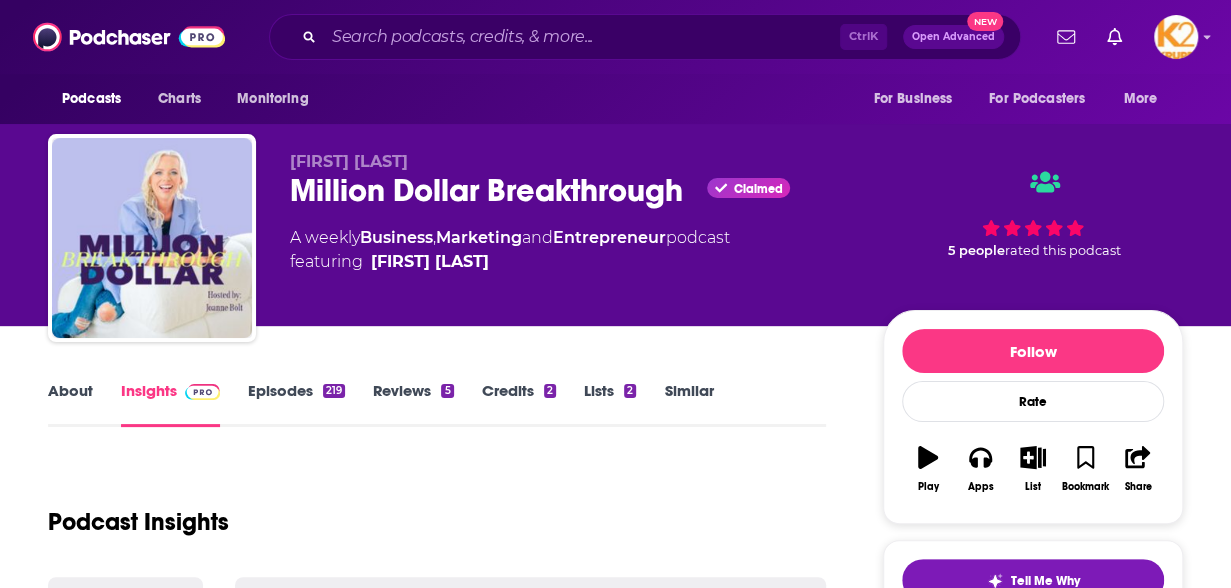 click on "Podcasts Charts Monitoring Ctrl  K Open Advanced New For Business For Podcasters More" at bounding box center [615, 37] 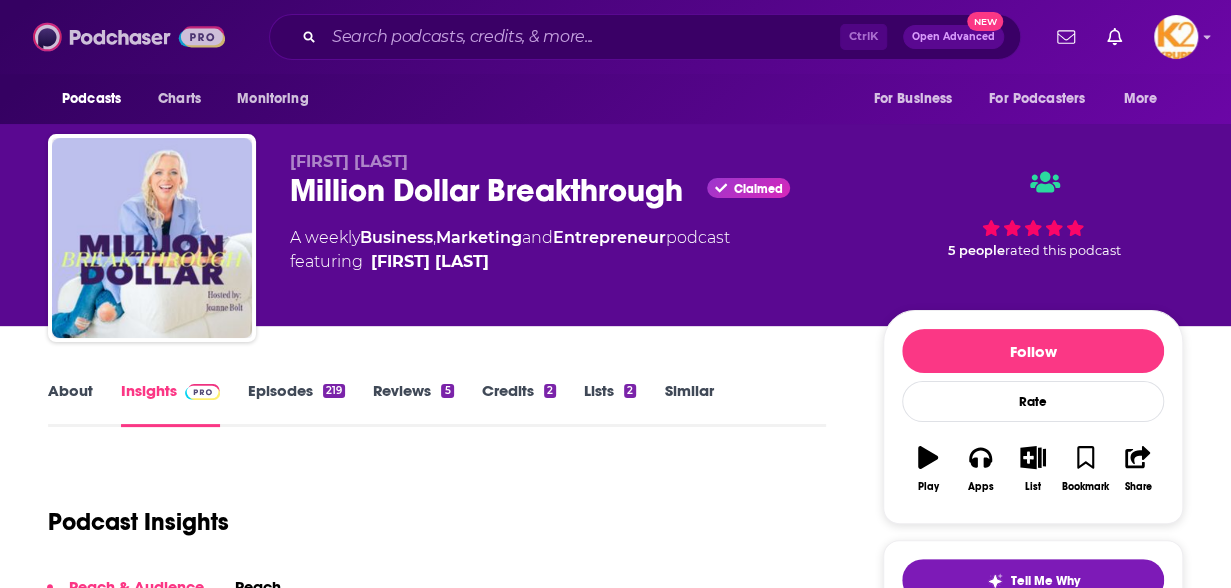 click at bounding box center [129, 37] 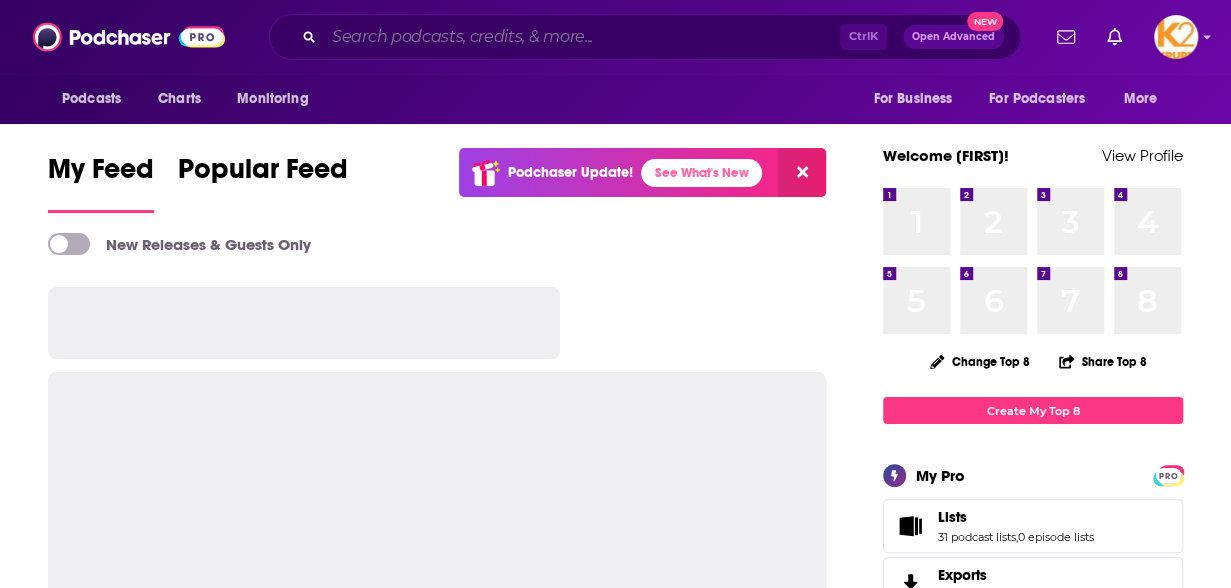 click at bounding box center (582, 37) 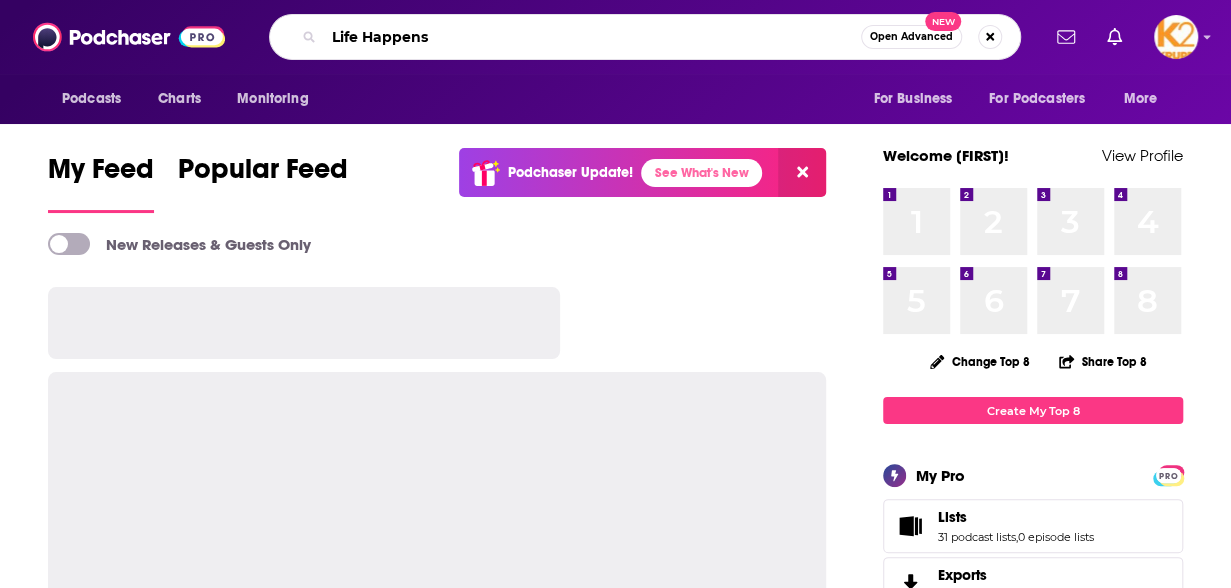 type on "Life Happens" 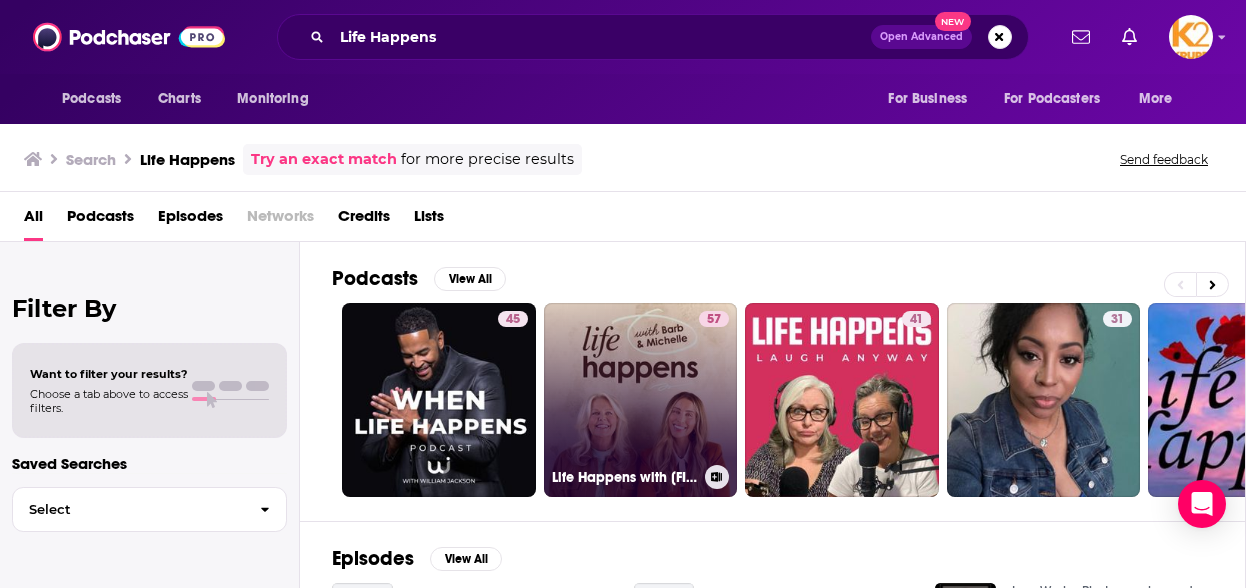 click on "57 Life Happens with [FIRST] & [FIRST]" at bounding box center [641, 400] 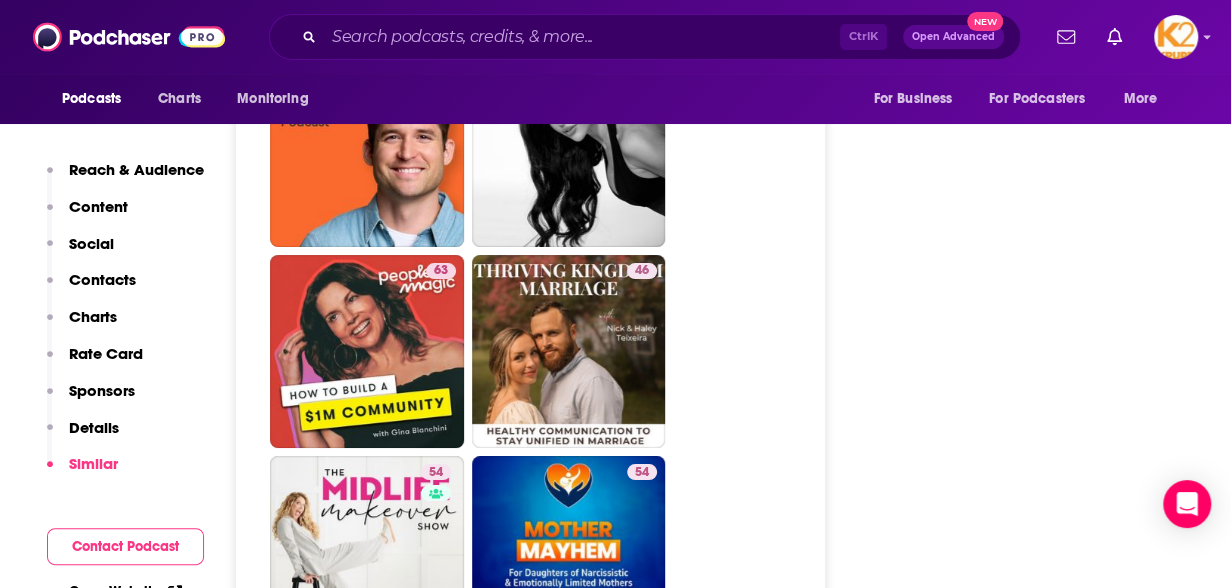 scroll, scrollTop: 3700, scrollLeft: 0, axis: vertical 